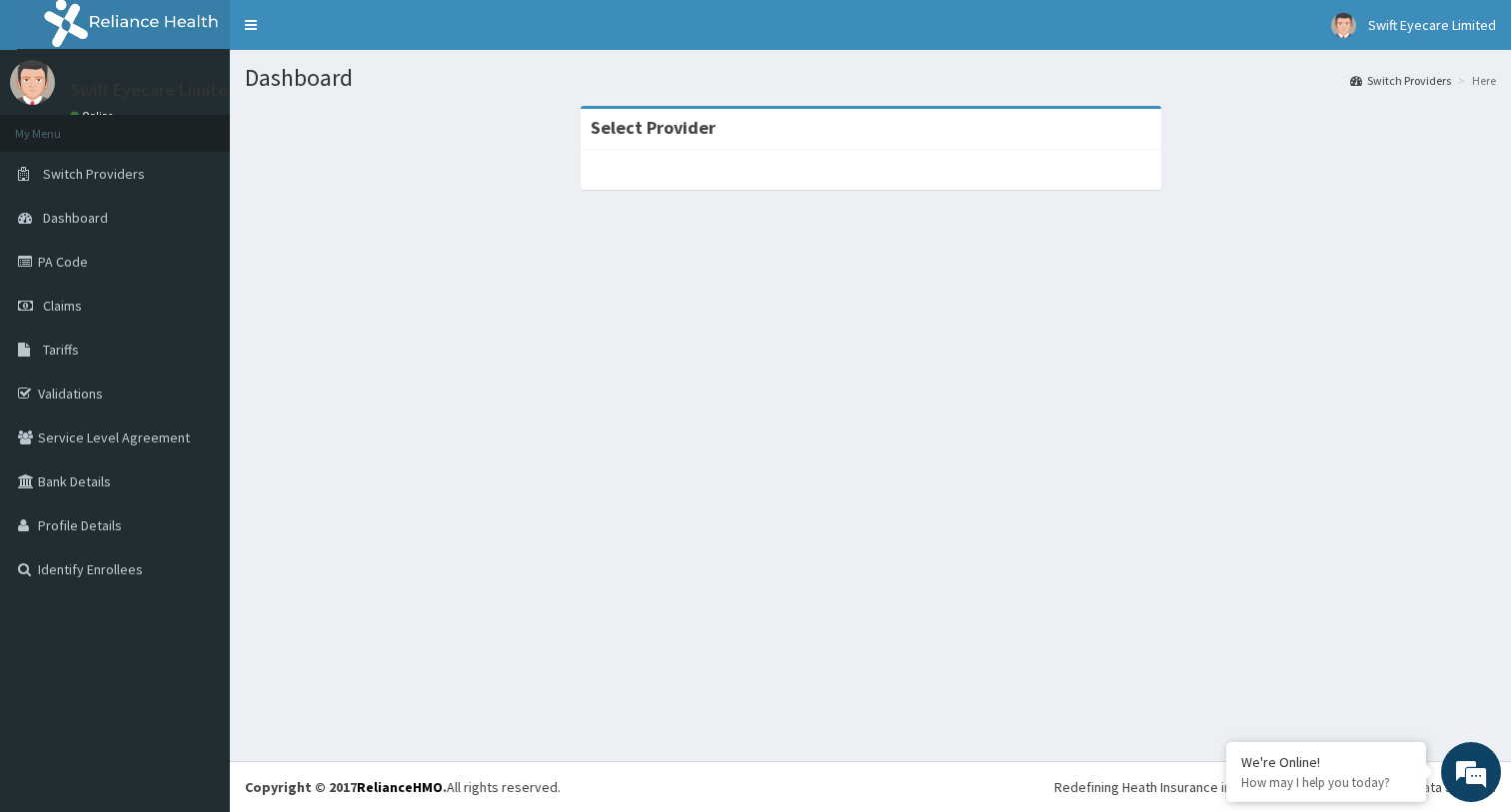 scroll, scrollTop: 0, scrollLeft: 0, axis: both 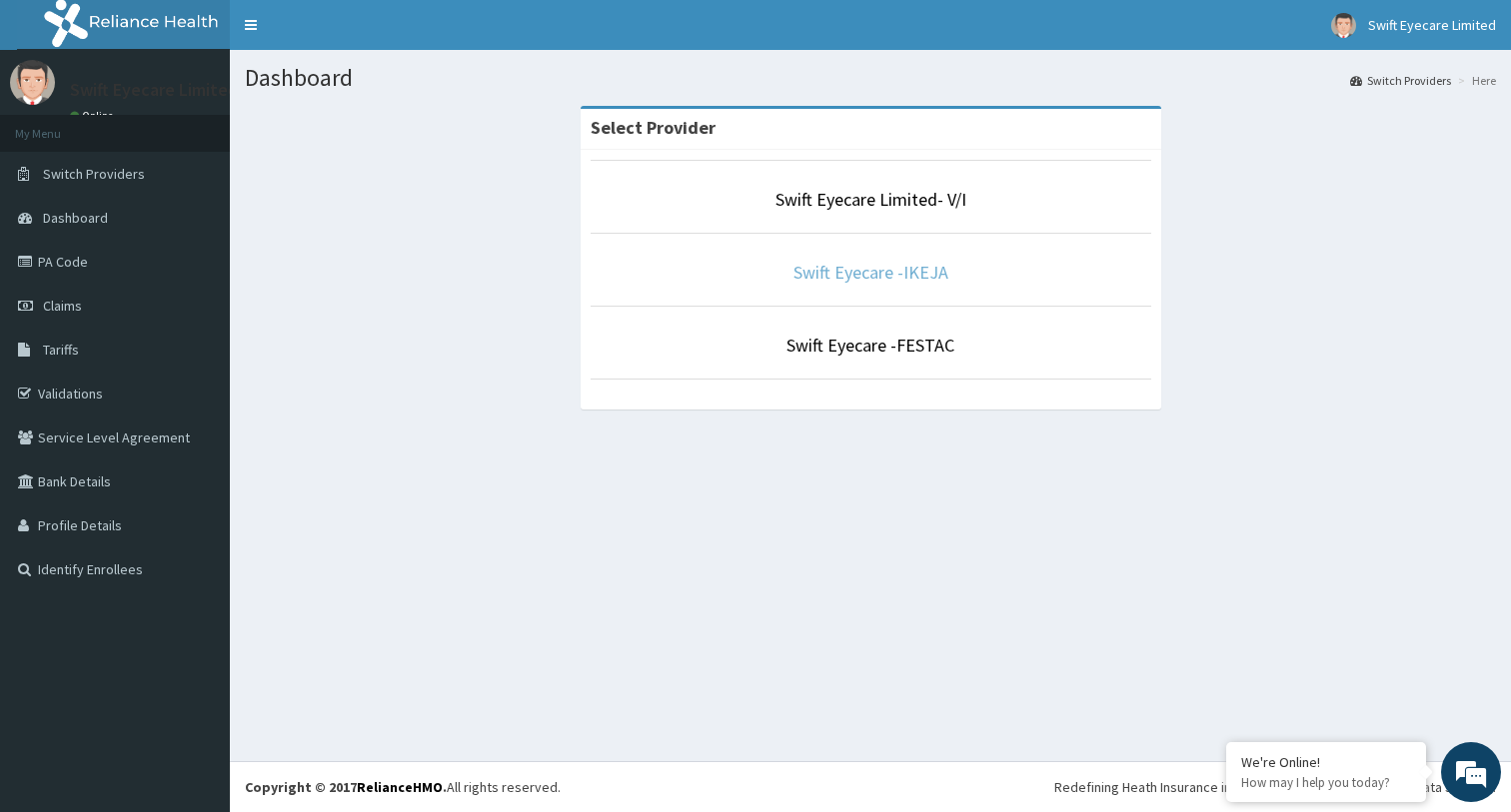 click on "Swift Eyecare -IKEJA" at bounding box center (870, 272) 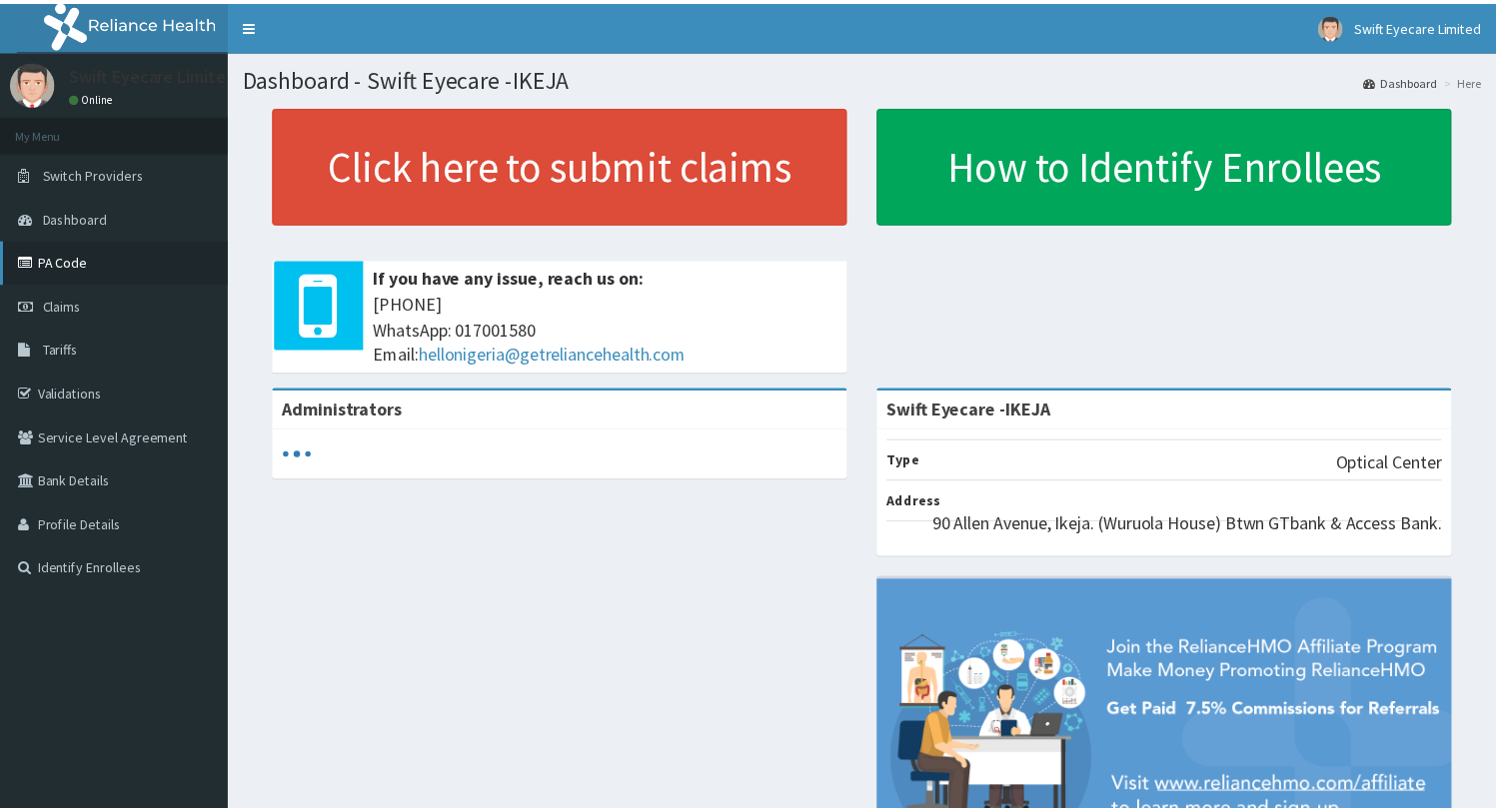 scroll, scrollTop: 0, scrollLeft: 0, axis: both 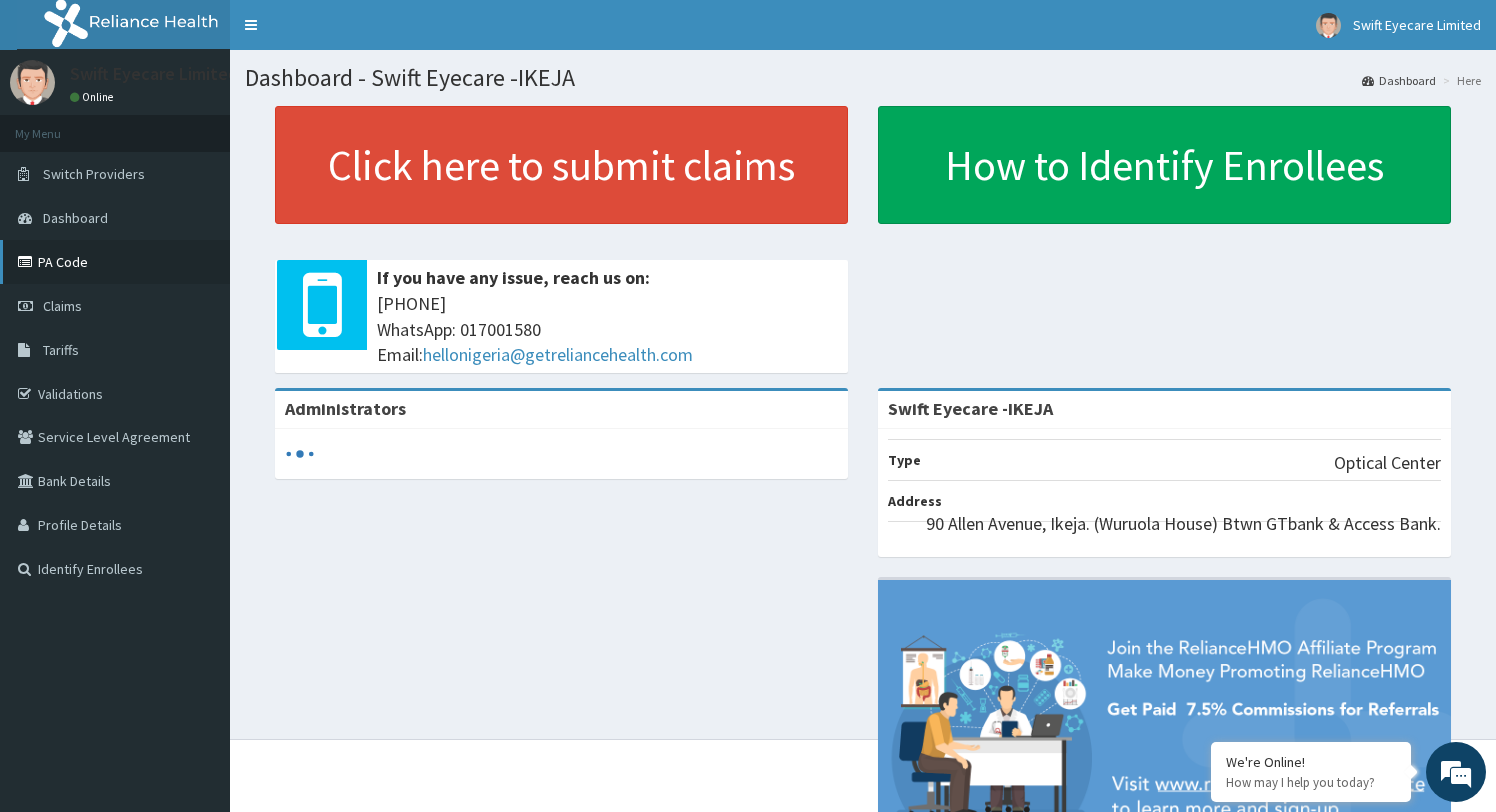 click on "PA Code" at bounding box center (115, 262) 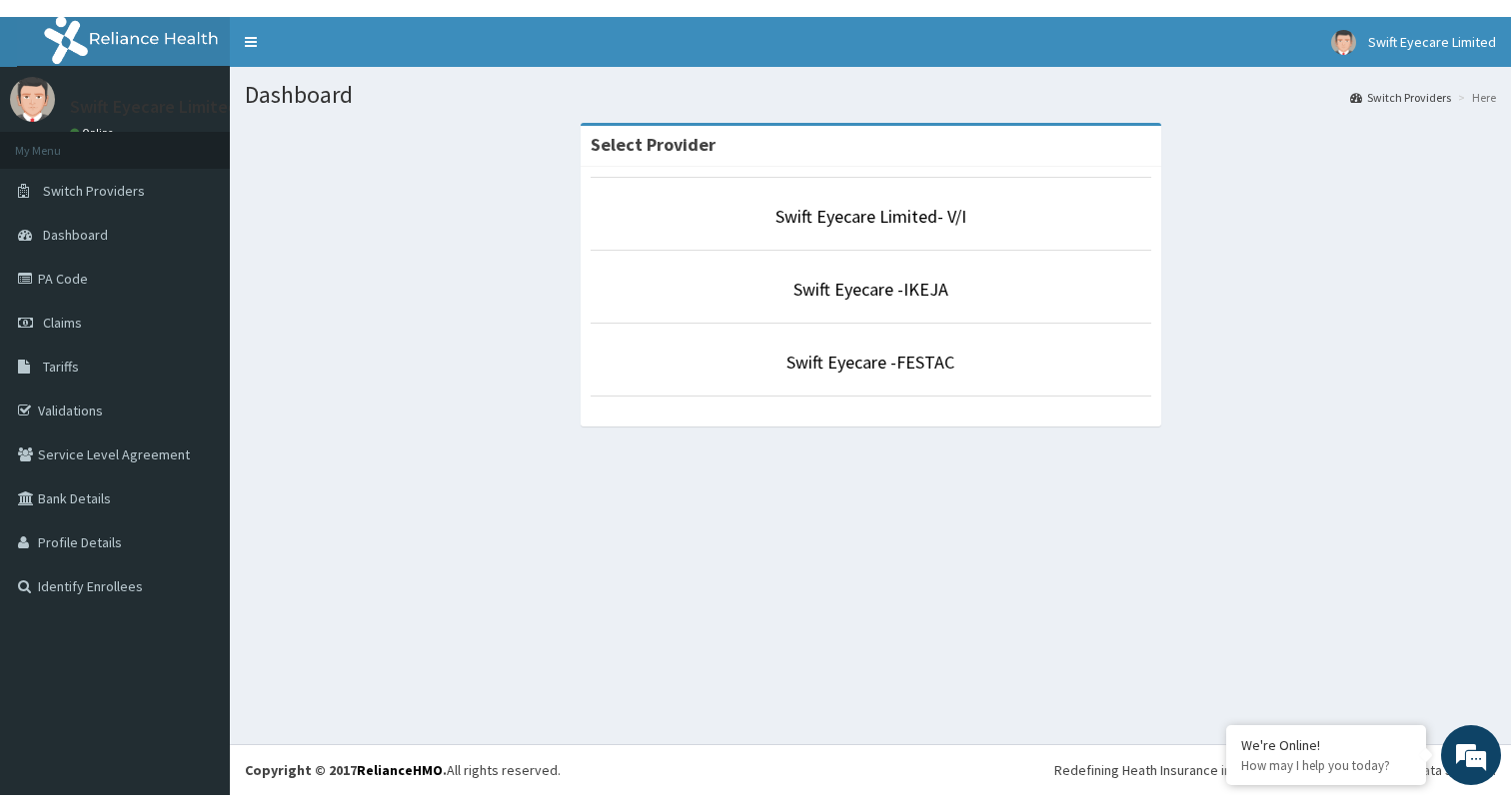 scroll, scrollTop: 0, scrollLeft: 0, axis: both 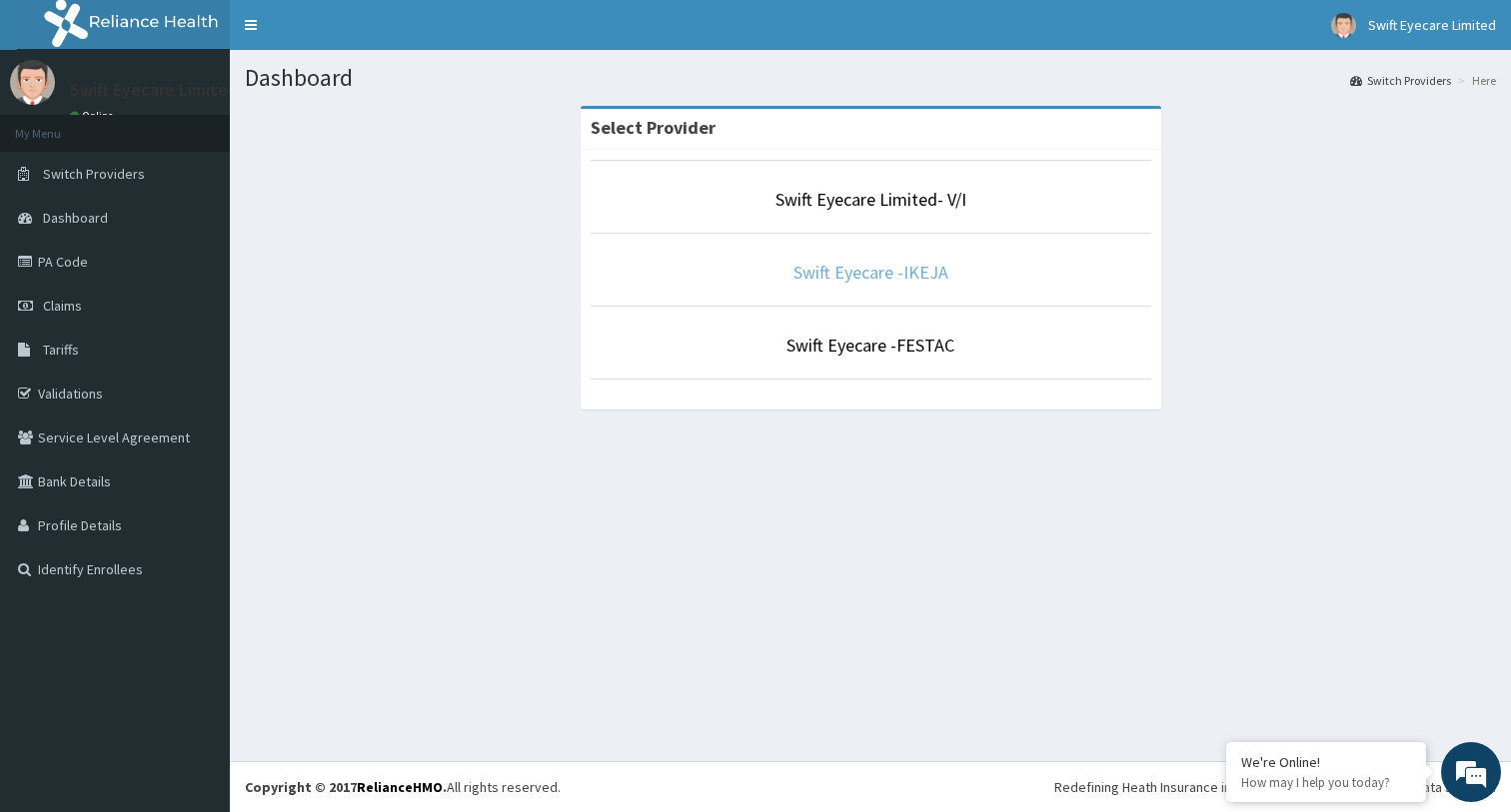 click on "Swift Eyecare -IKEJA" at bounding box center (870, 272) 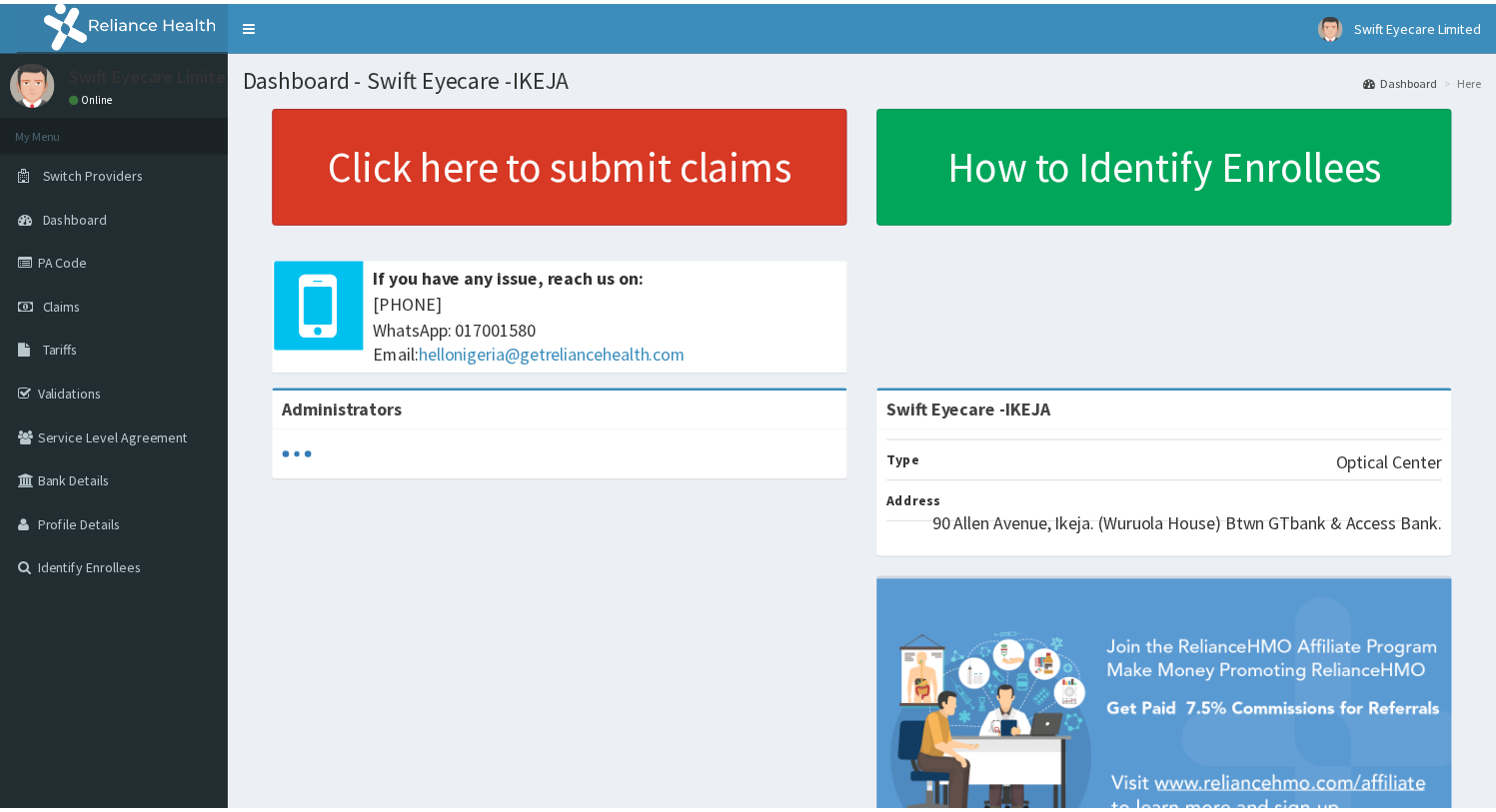 scroll, scrollTop: 0, scrollLeft: 0, axis: both 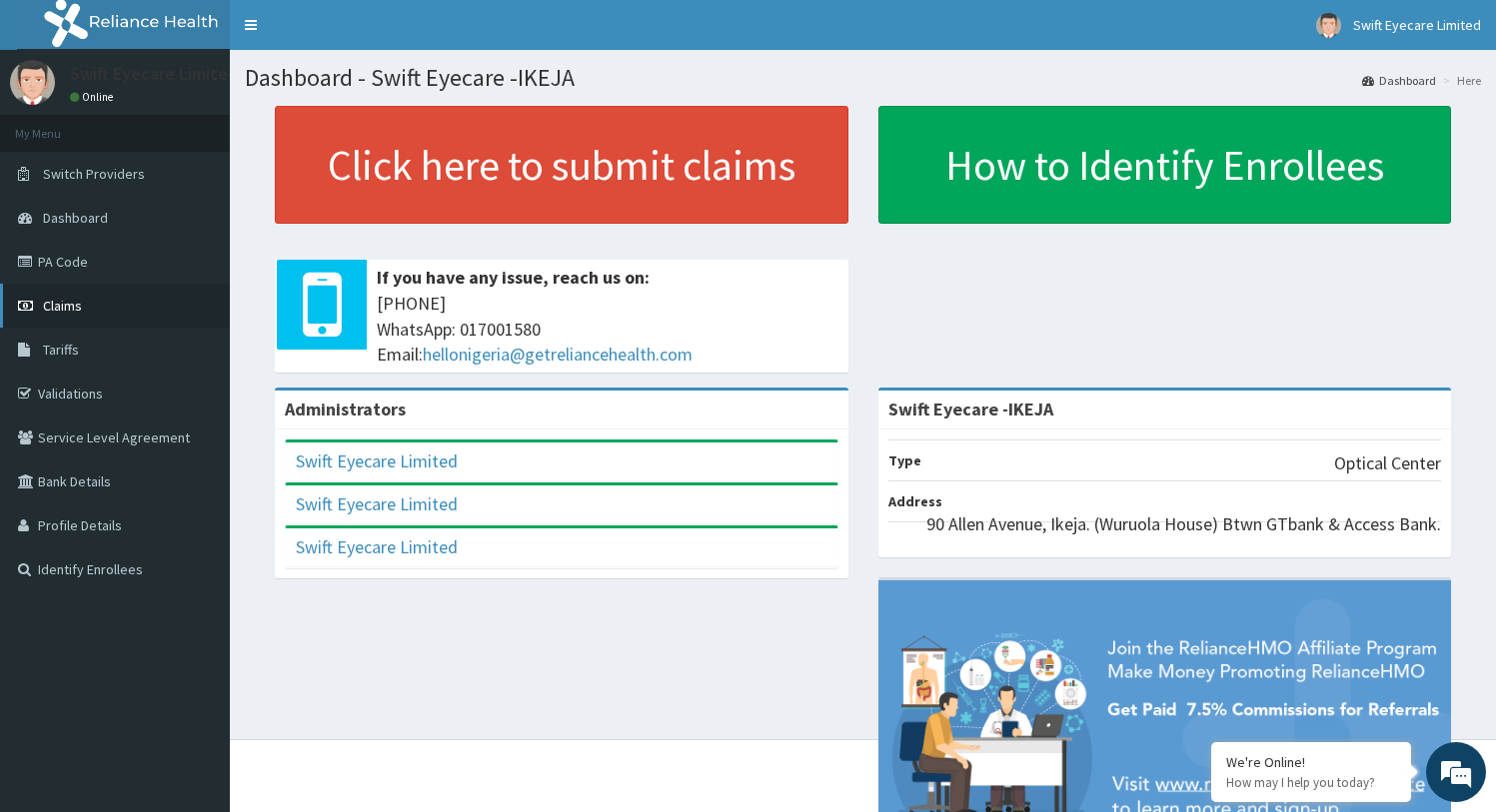 click on "Claims" at bounding box center [115, 306] 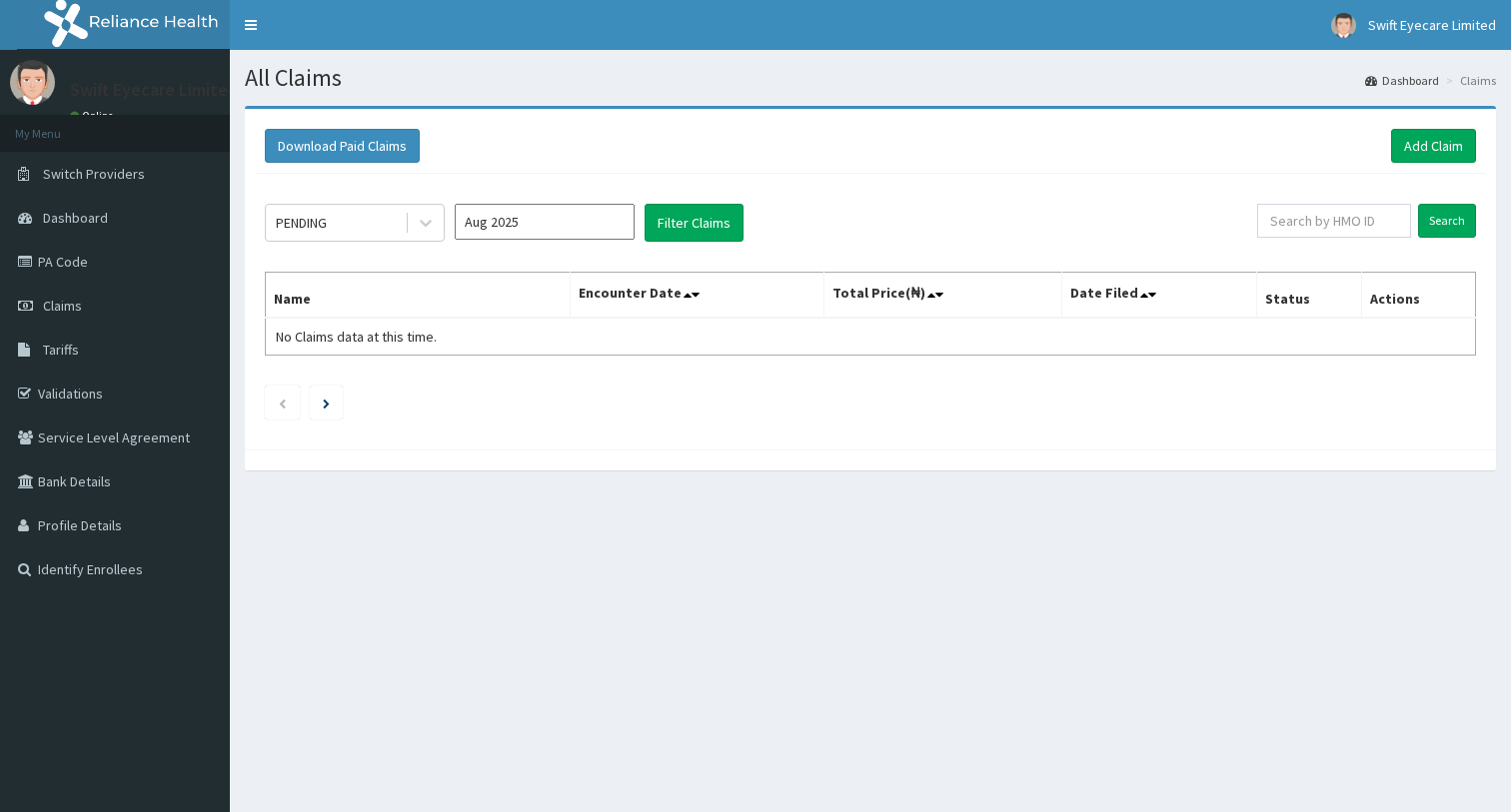 scroll, scrollTop: 0, scrollLeft: 0, axis: both 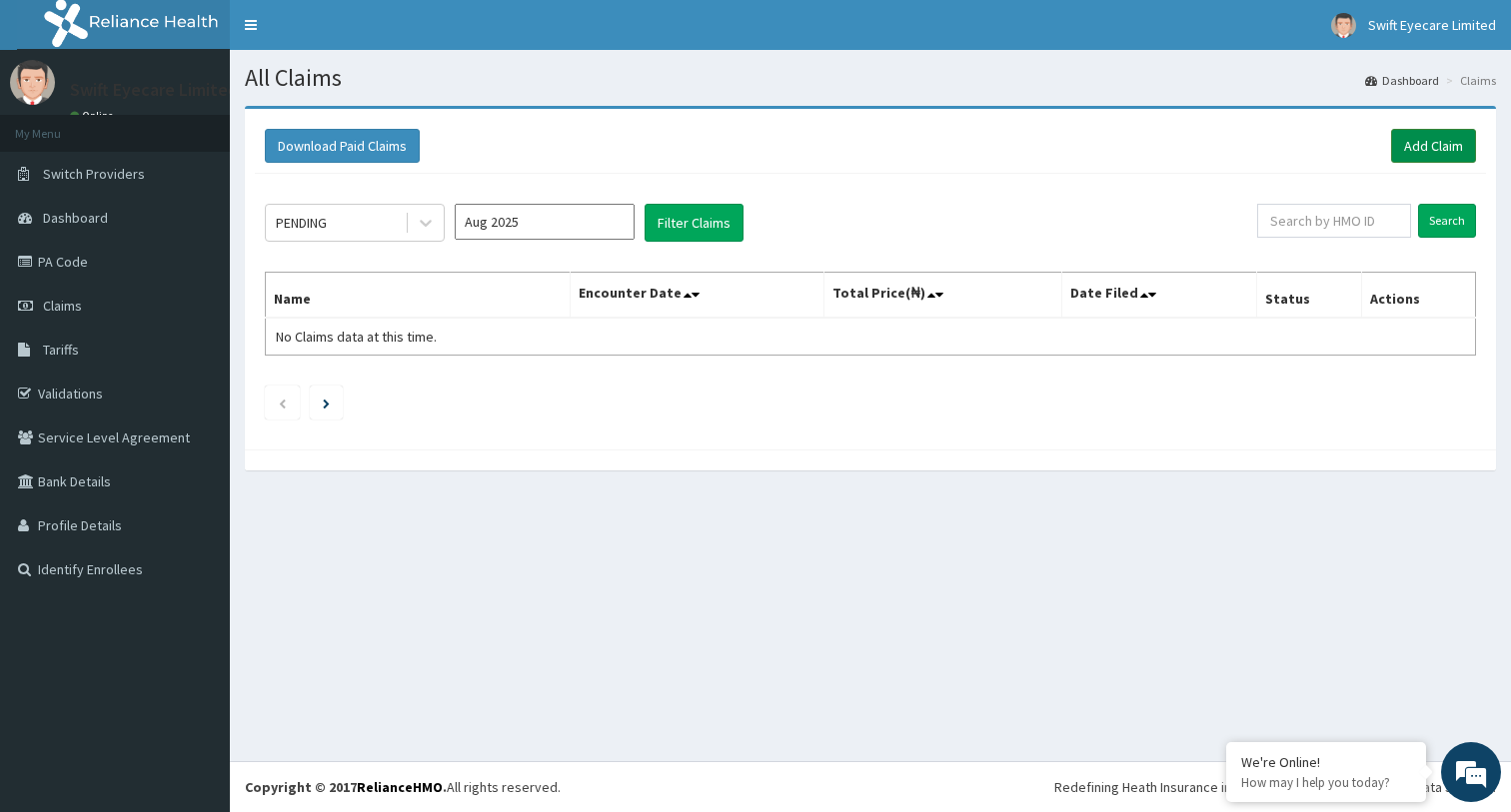 click on "Add Claim" at bounding box center (1433, 146) 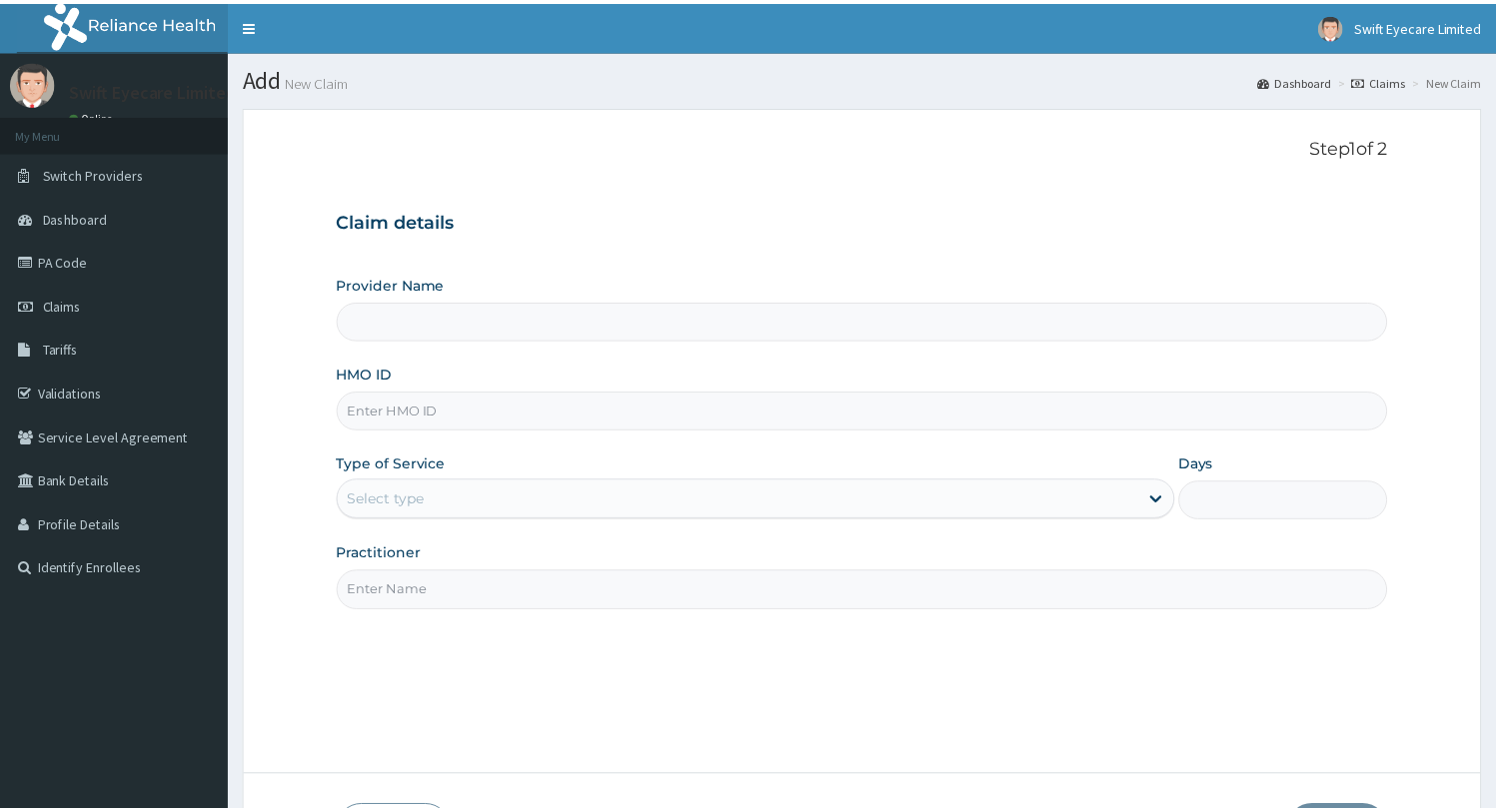 scroll, scrollTop: 0, scrollLeft: 0, axis: both 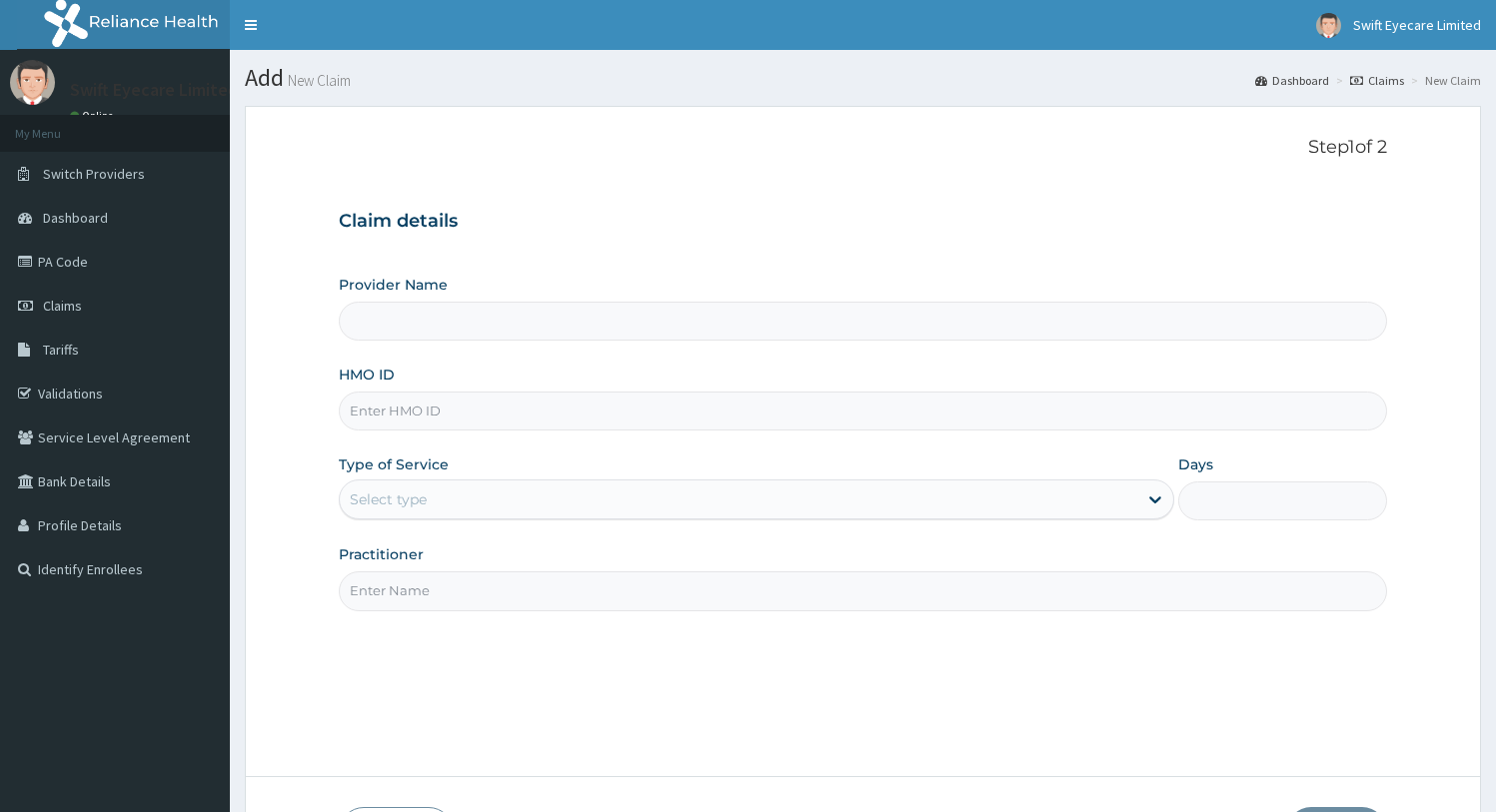 click on "Provider Name" at bounding box center (863, 321) 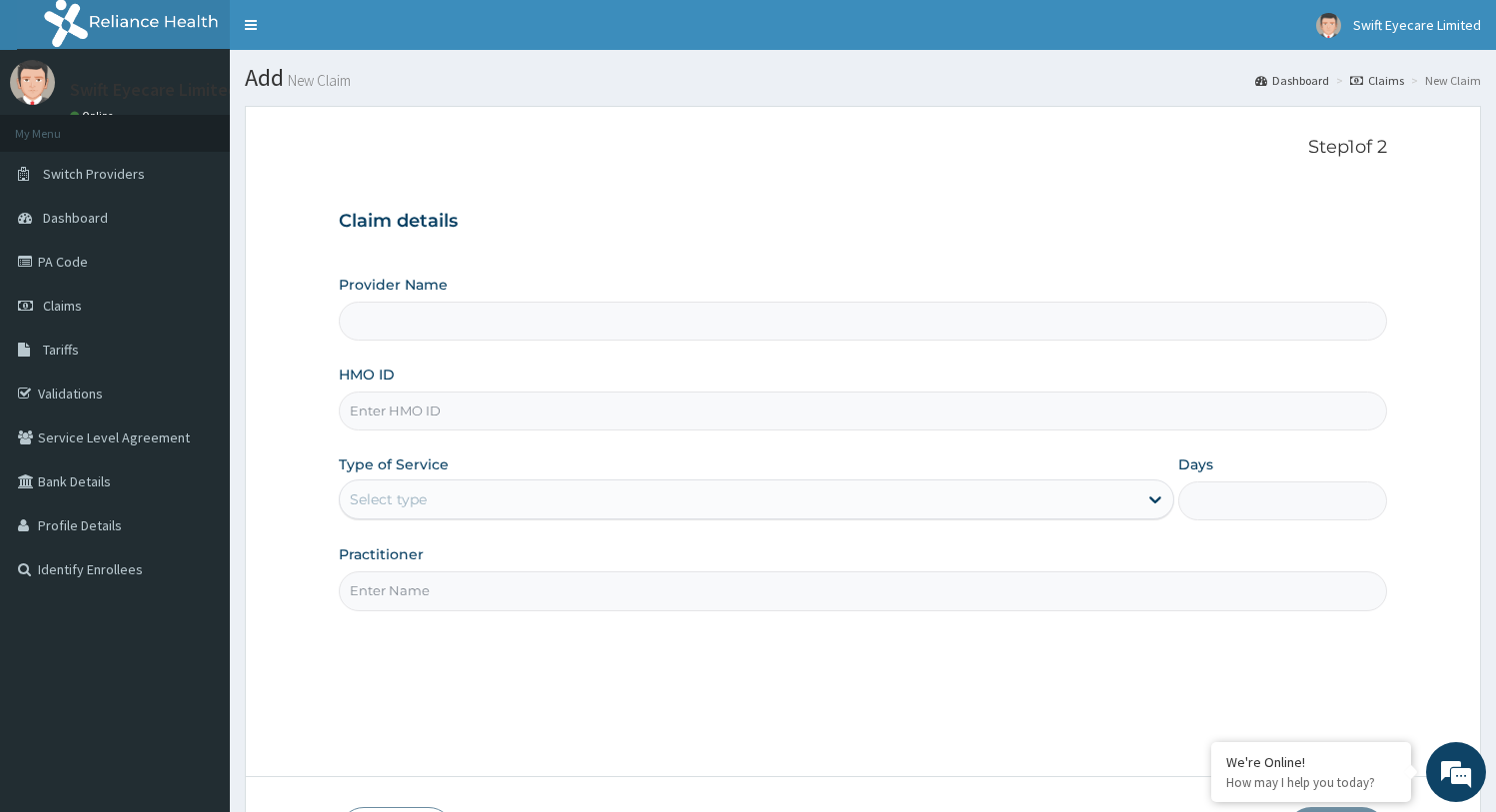 type on "Swift Eyecare -IKEJA" 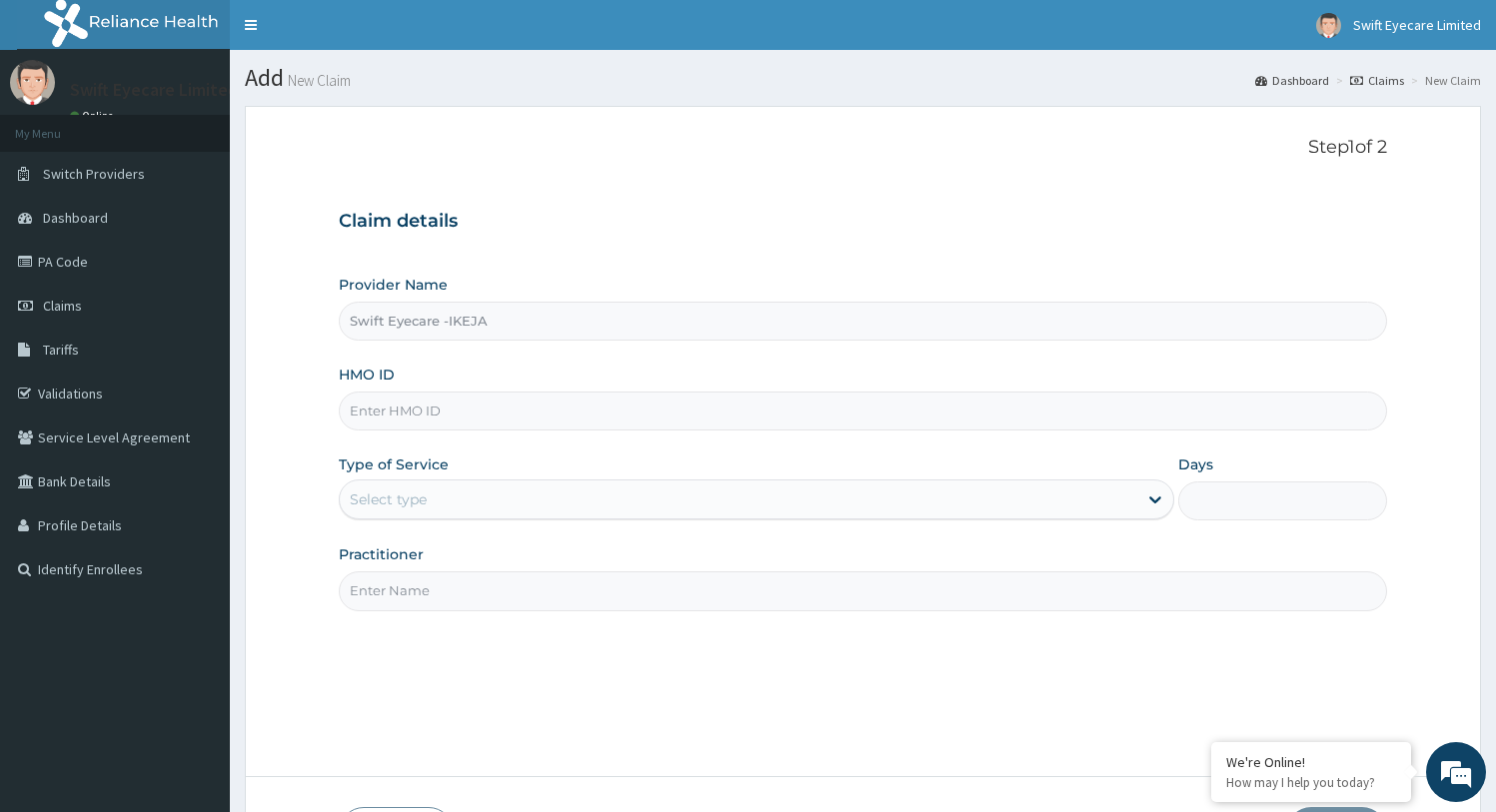 click on "HMO ID" at bounding box center [863, 410] 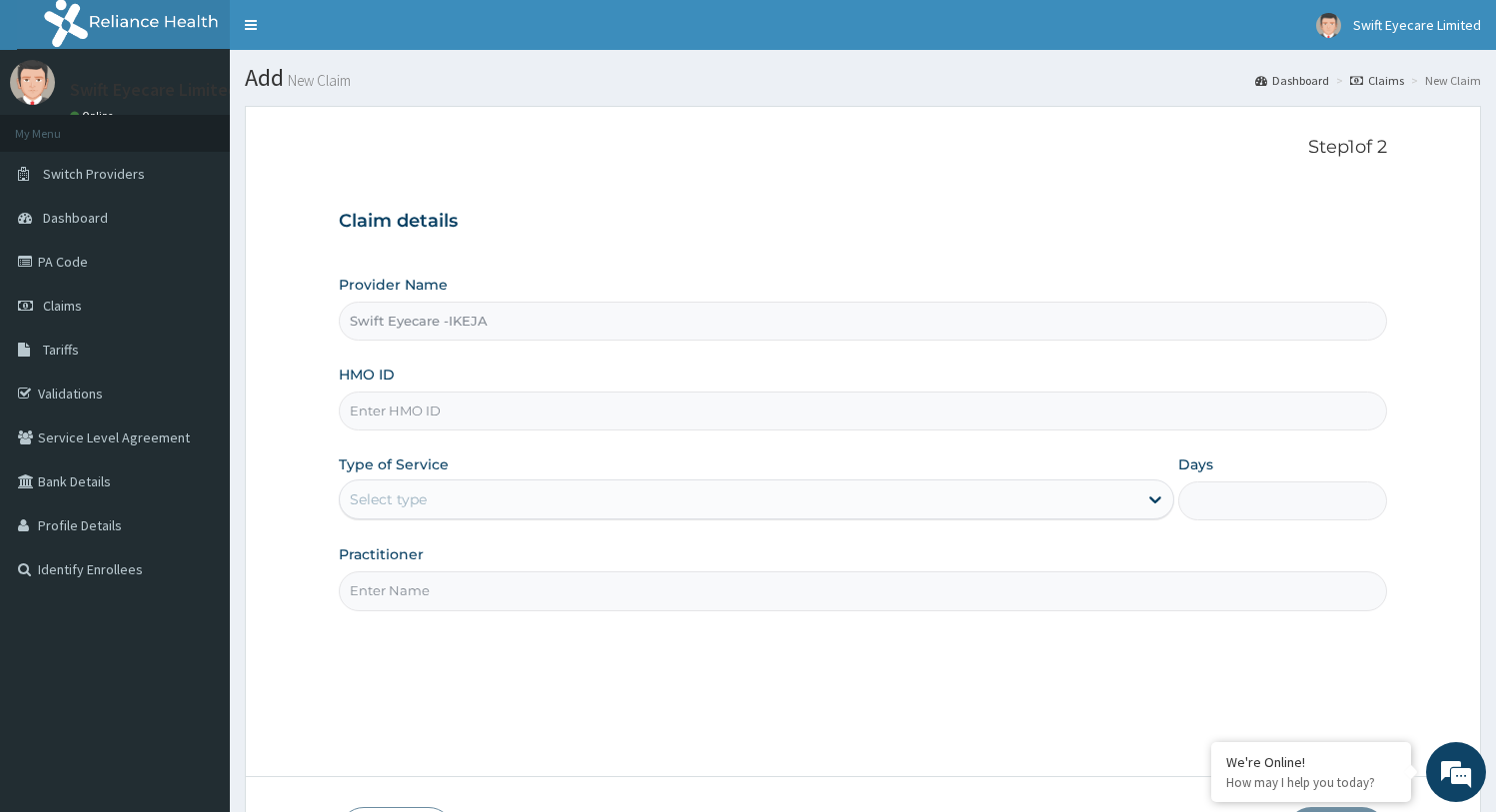 scroll, scrollTop: 0, scrollLeft: 0, axis: both 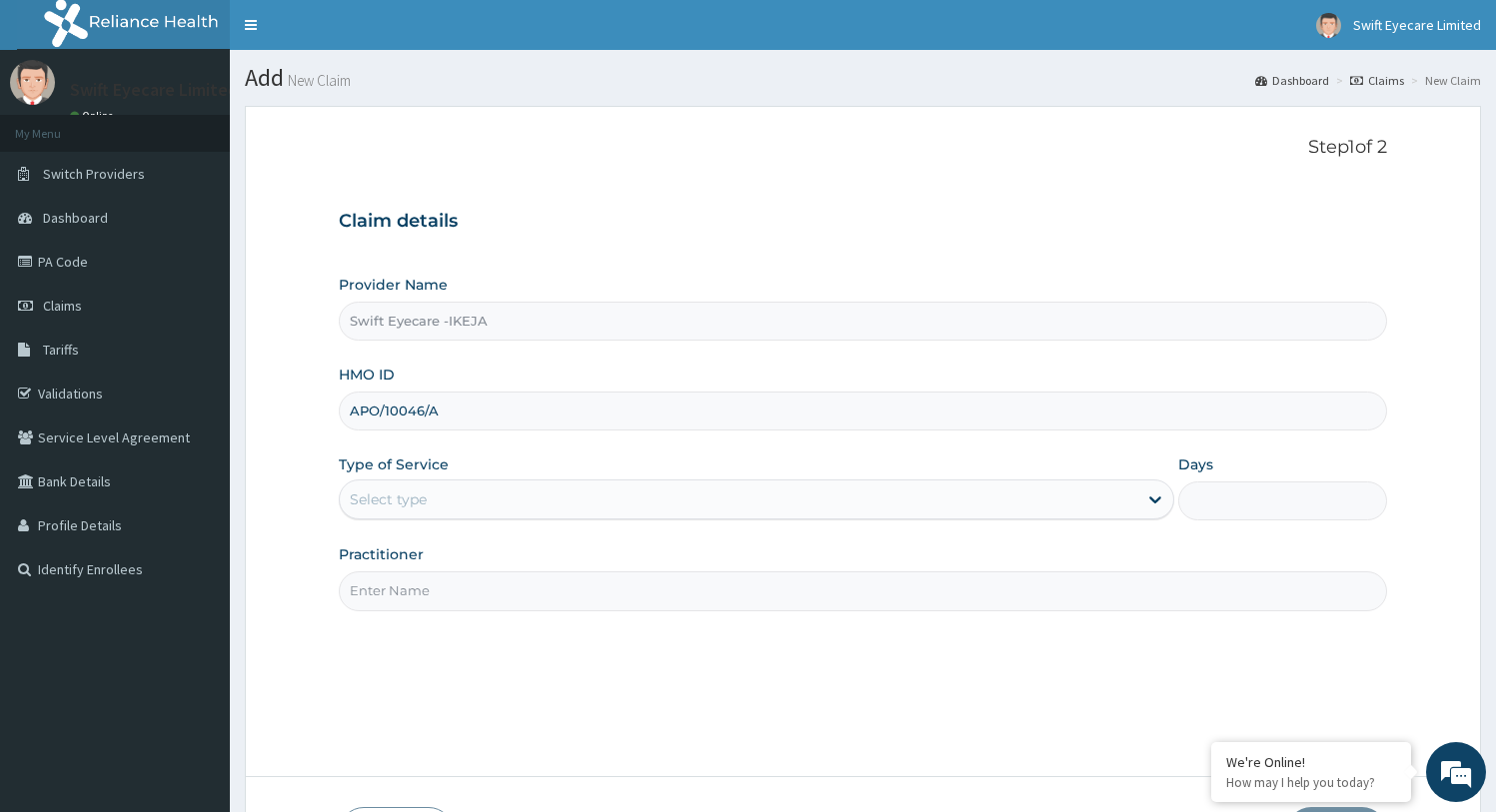type on "APO/10046/A" 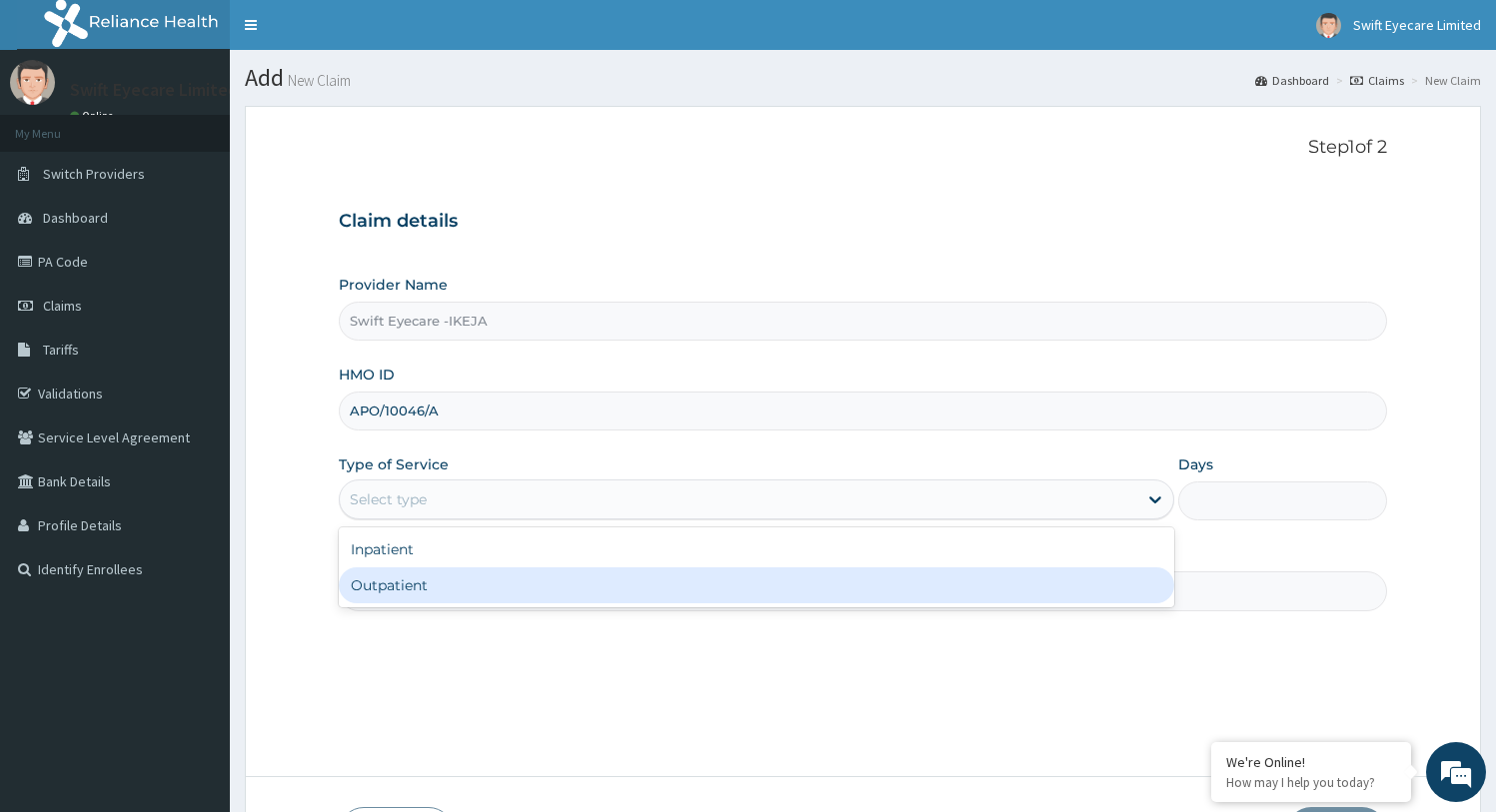 click on "Outpatient" at bounding box center [756, 585] 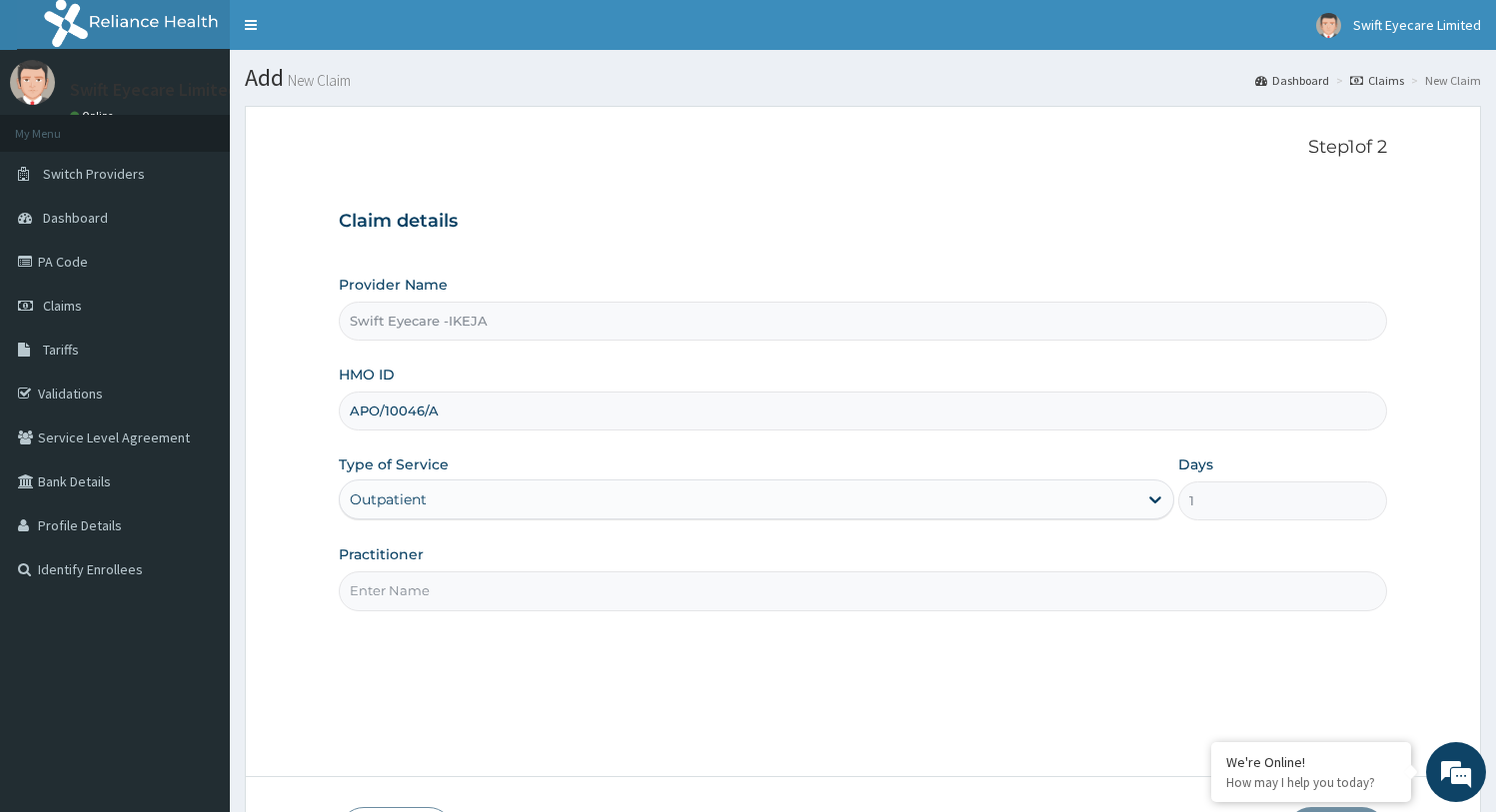 click on "Practitioner" at bounding box center (863, 590) 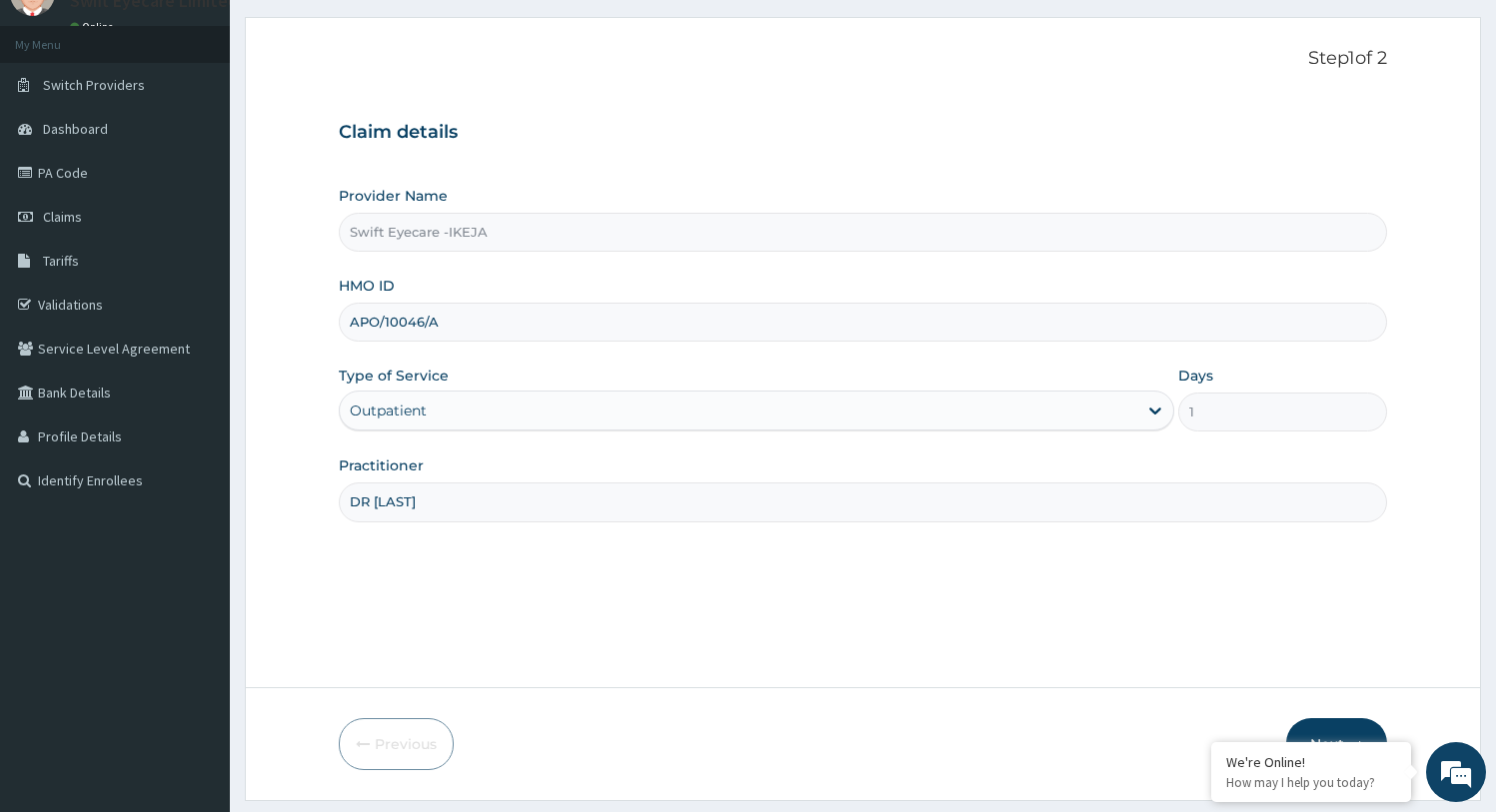 scroll, scrollTop: 144, scrollLeft: 0, axis: vertical 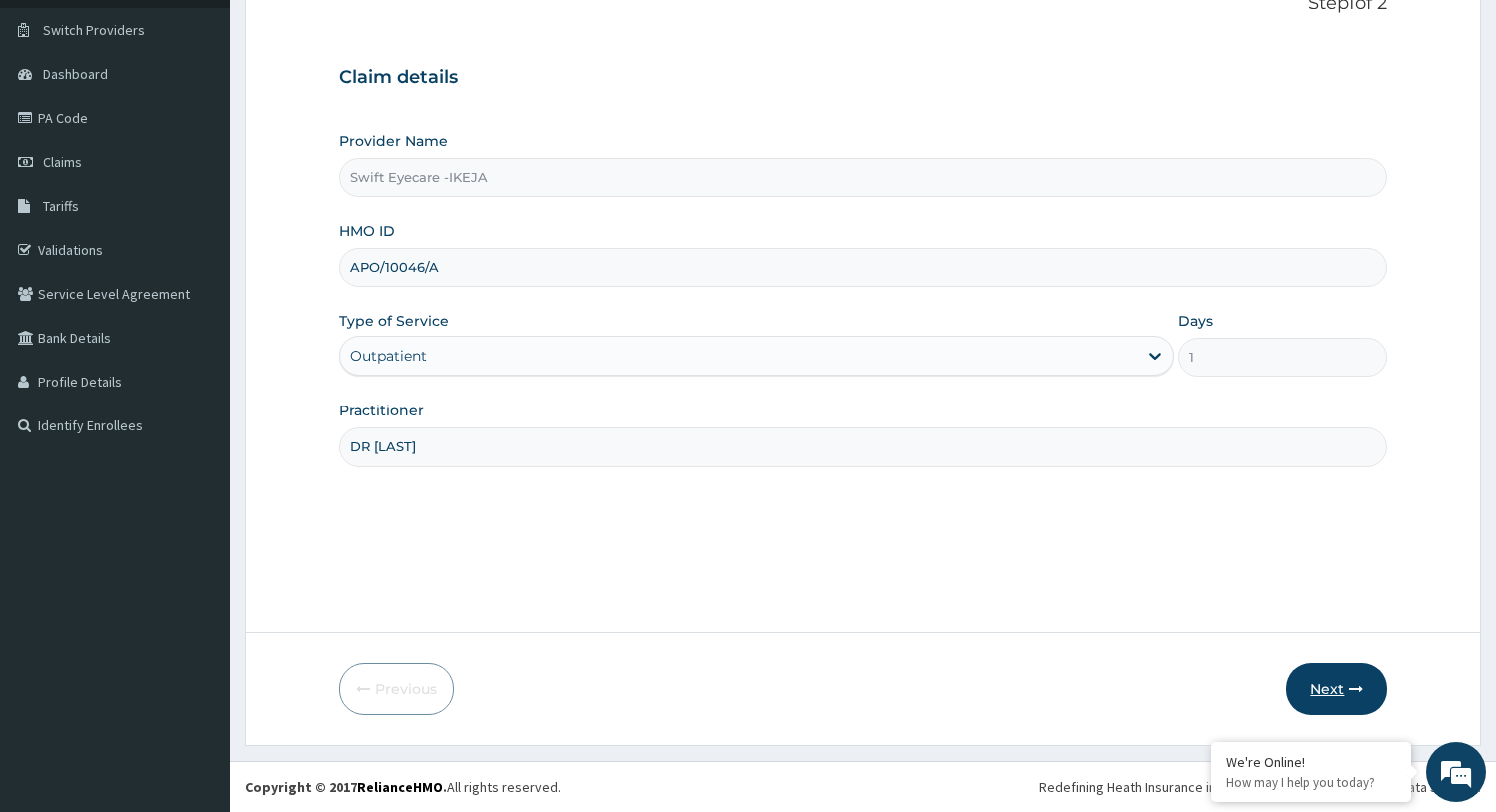 click on "Next" at bounding box center [1336, 689] 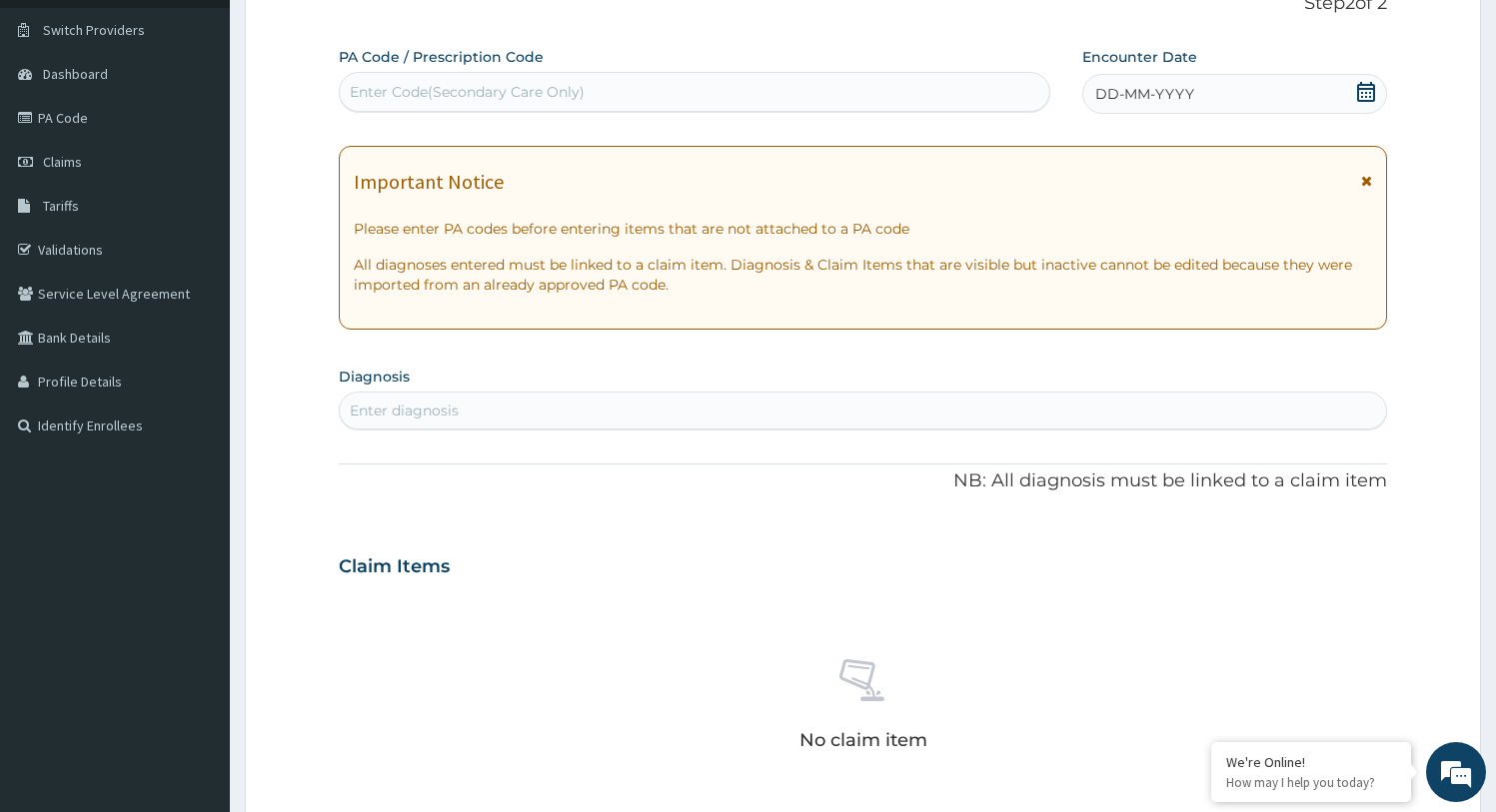 click on "Enter Code(Secondary Care Only)" at bounding box center [695, 92] 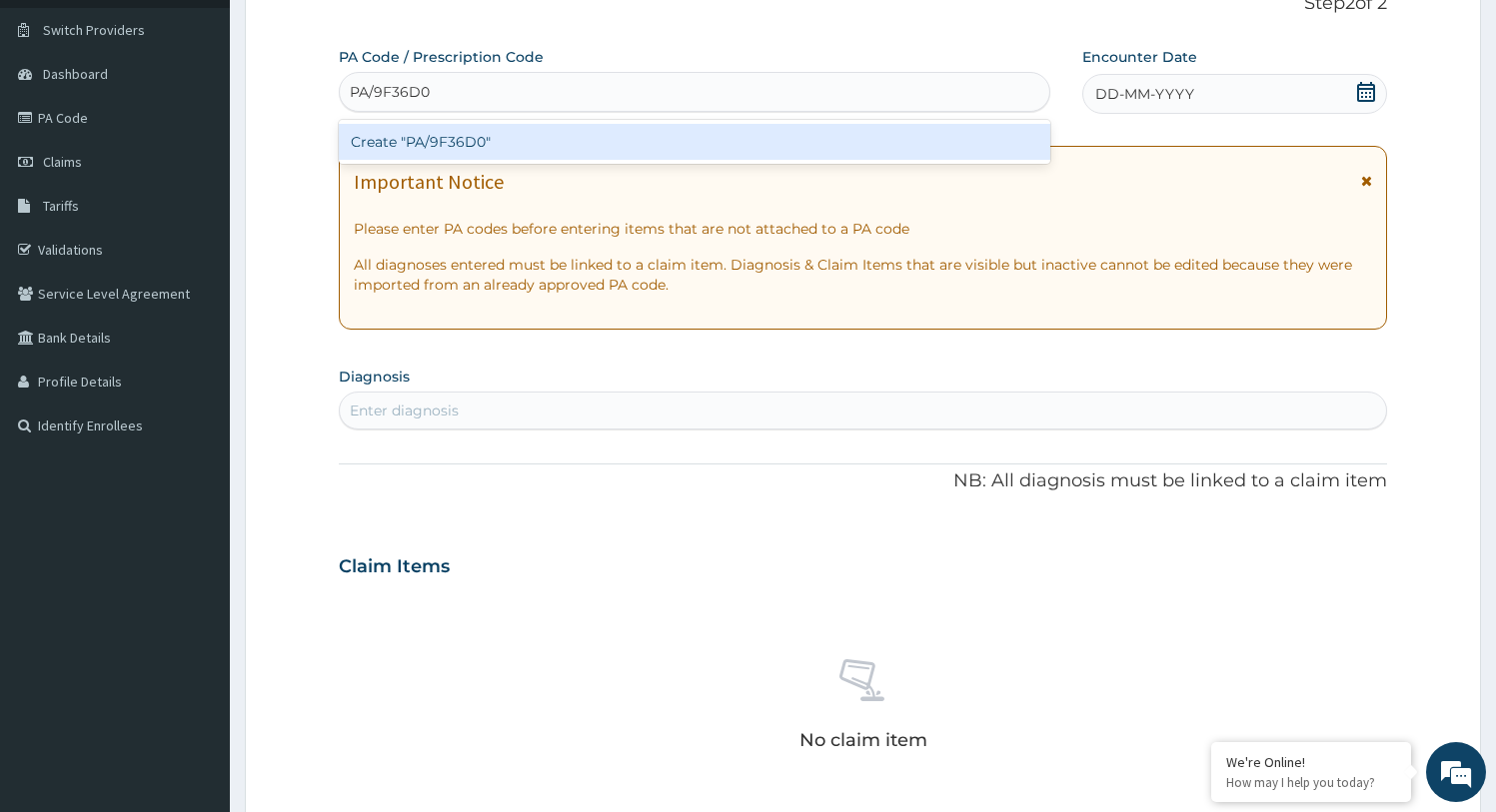 click on "Create "PA/9F36D0"" at bounding box center [695, 142] 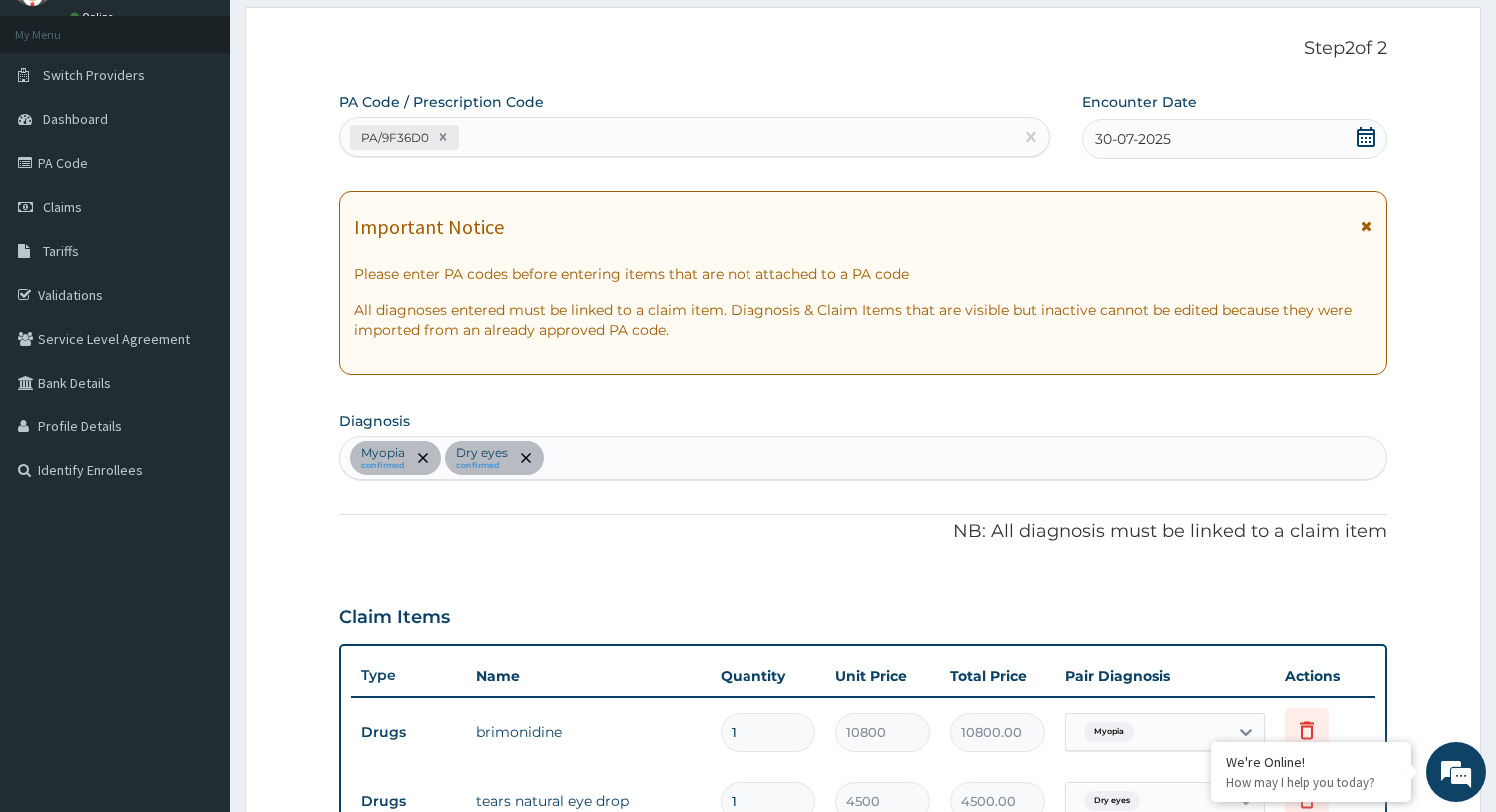 scroll, scrollTop: 0, scrollLeft: 0, axis: both 